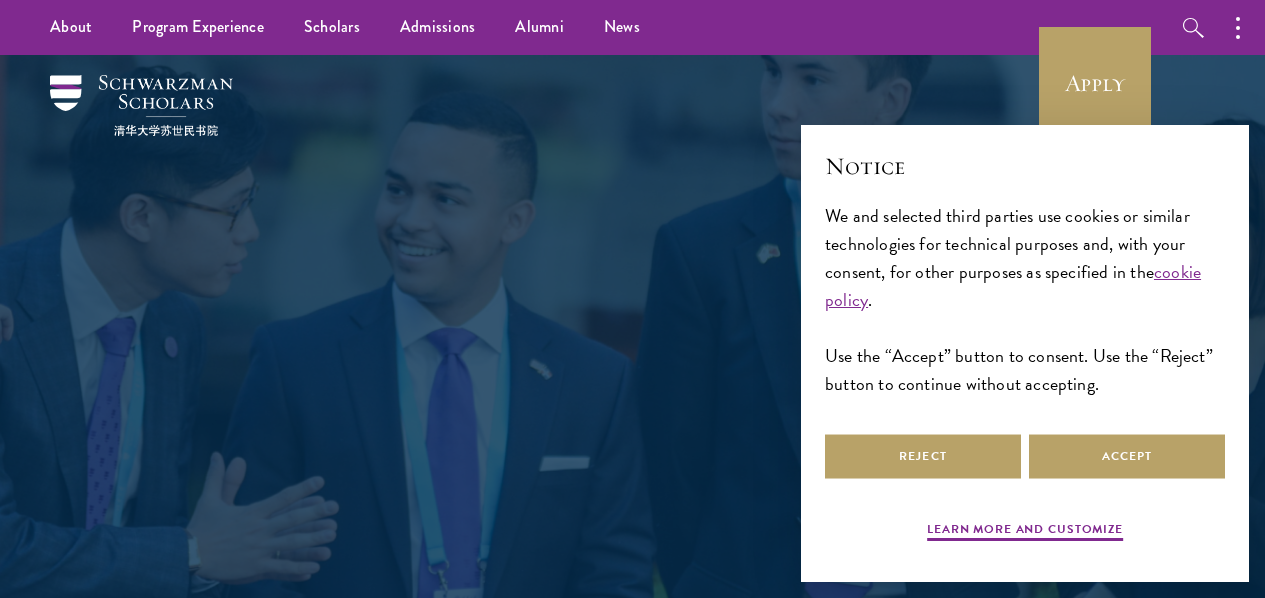 scroll, scrollTop: 0, scrollLeft: 0, axis: both 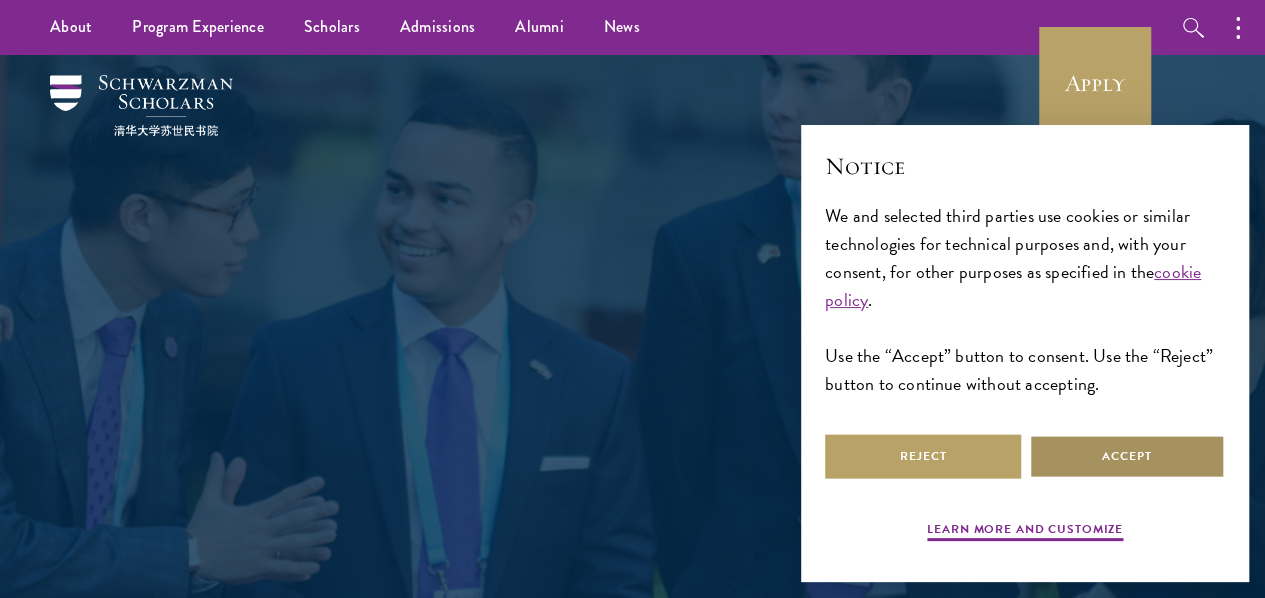 click on "Accept" at bounding box center (1127, 456) 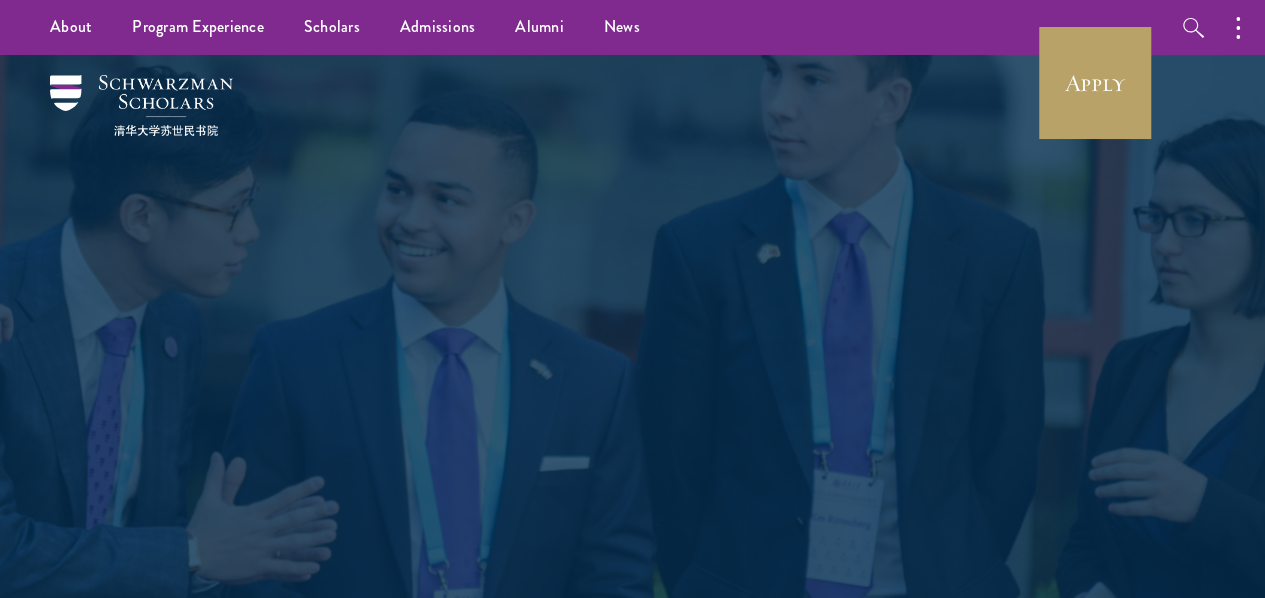 scroll, scrollTop: 0, scrollLeft: 0, axis: both 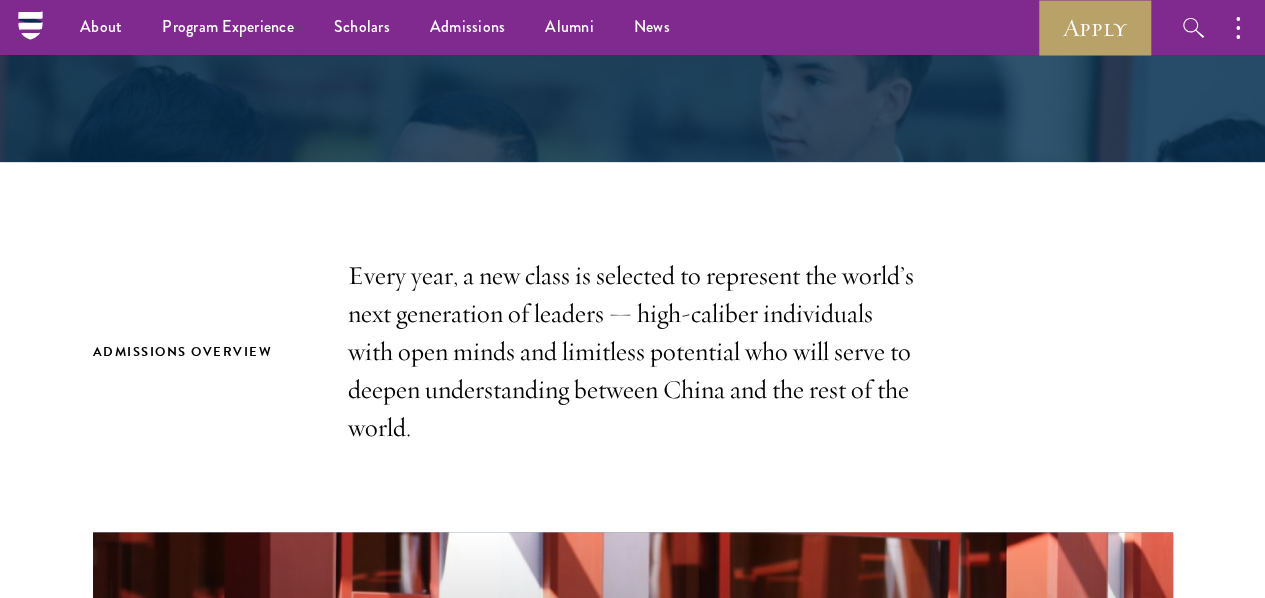 click on "Admissions Overview
Every year, a new class is selected to represent the world’s next generation of leaders — high-caliber individuals with open minds and limitless potential who will serve to deepen understanding between China and the rest of the world.
Admissions Overview
Schwarzman Scholars are selected from an international pool of distinguished candidates. Prospective Scholars are expected to demonstrate academic excellence, exceptional results in their field and outstanding leadership qualities." at bounding box center (632, 815) 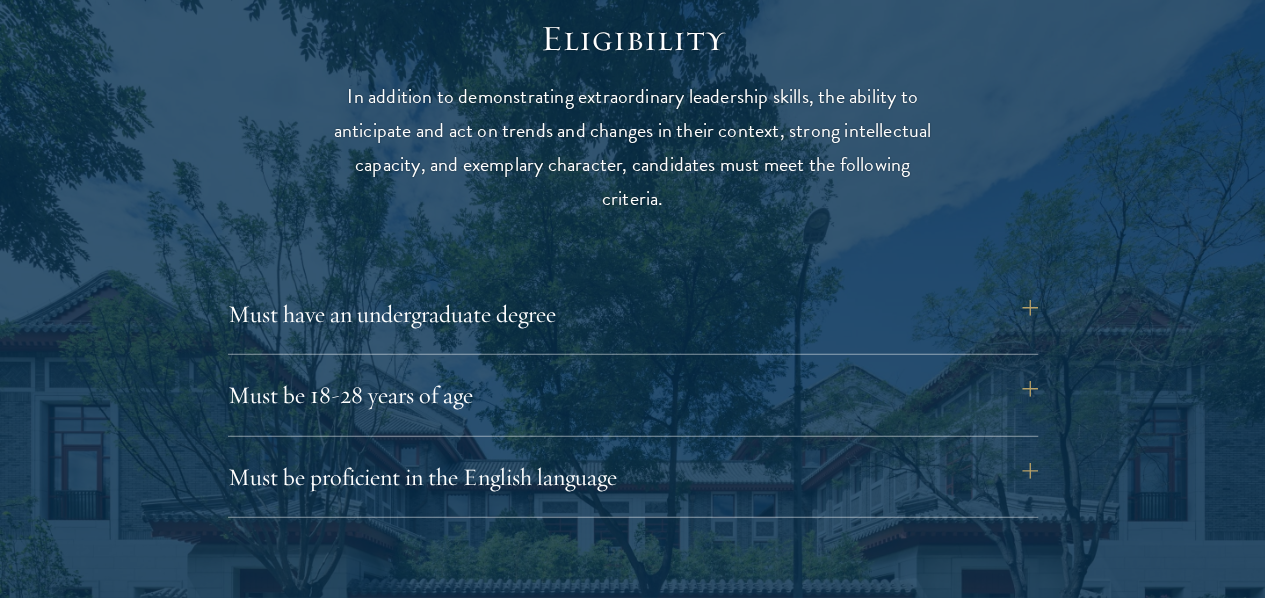 scroll, scrollTop: 2586, scrollLeft: 0, axis: vertical 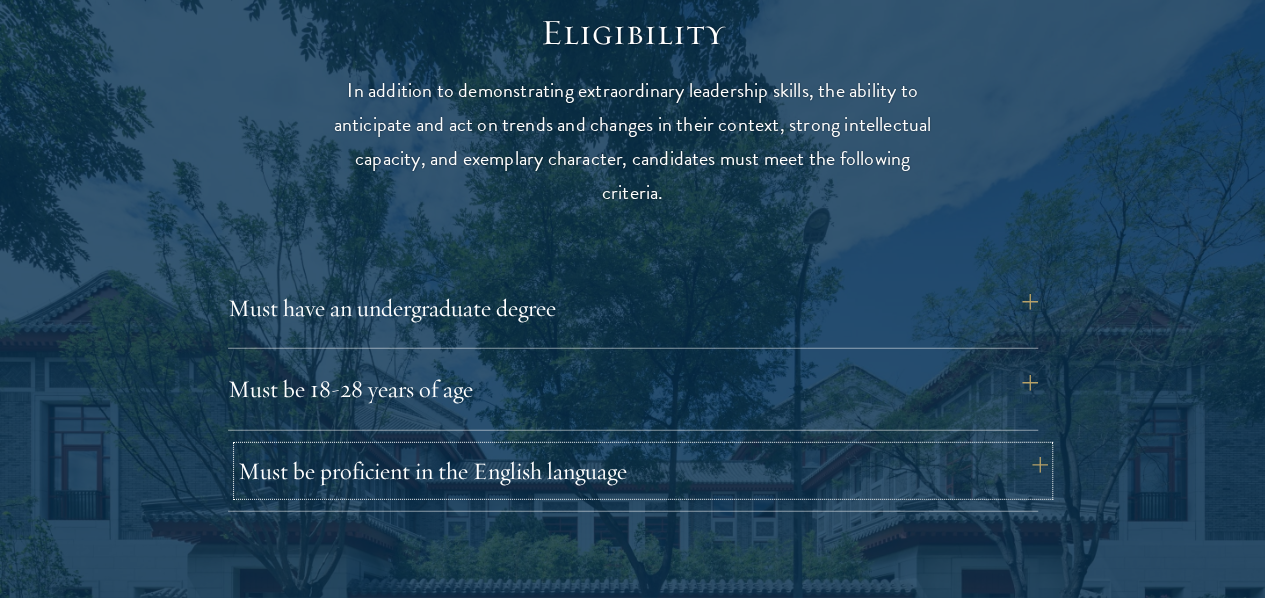 click on "Must be proficient in the English language" at bounding box center [643, 471] 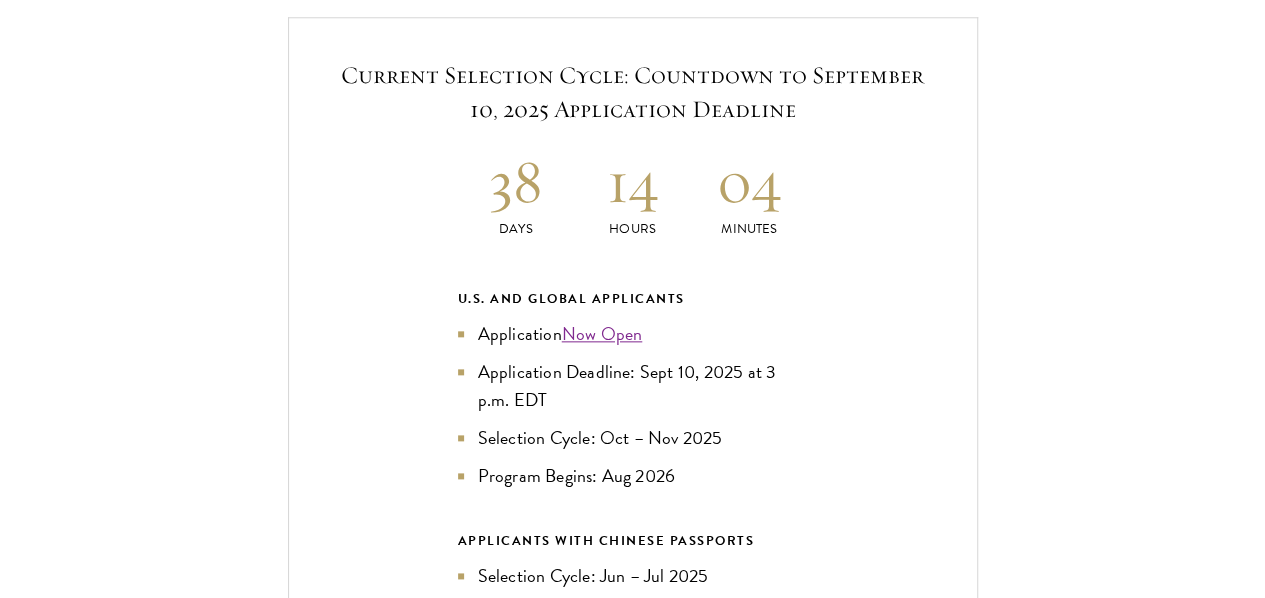 scroll, scrollTop: 4803, scrollLeft: 0, axis: vertical 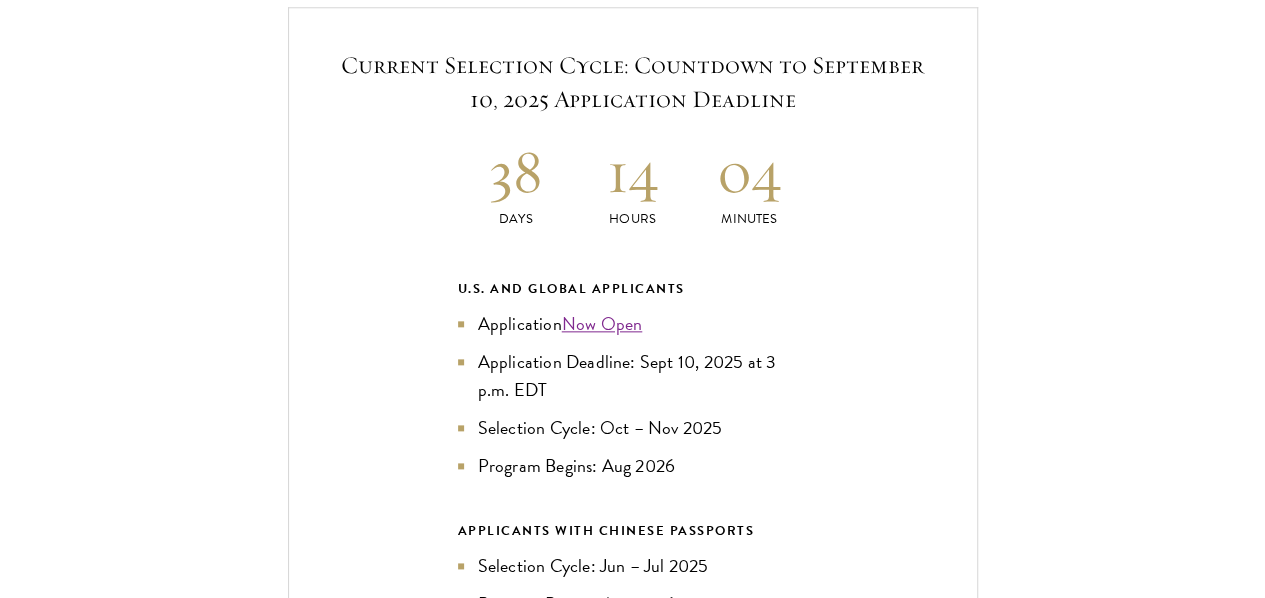 click on "Current Selection Cycle: Countdown to [MONTH] [DAY], [YEAR] Application Deadline
38
Days
14
Hours
04
Minutes
U.S. and Global Applicants
Application  Now Open
Application Deadline: [MONTH] 10, [YEAR] at 3 p.m. EDT
Selection Cycle: [MONTH] – [MONTH] [YEAR]
Program Begins: [MONTH] [YEAR]
APPLICANTS WITH CHINESE PASSPORTS
Selection Cycle: [MONTH] – [MONTH] [YEAR]
Program Begins: [MONTH] [YEAR]
The U.S. and Global application for the class of [YEAR] -[YEAR]  is  now open  from [MONTH] 10,  [YEAR]  to [MONTH] 1 0 ,  [YEAR]  at 3 p.m. EDT.
Apply Now" at bounding box center [632, 420] 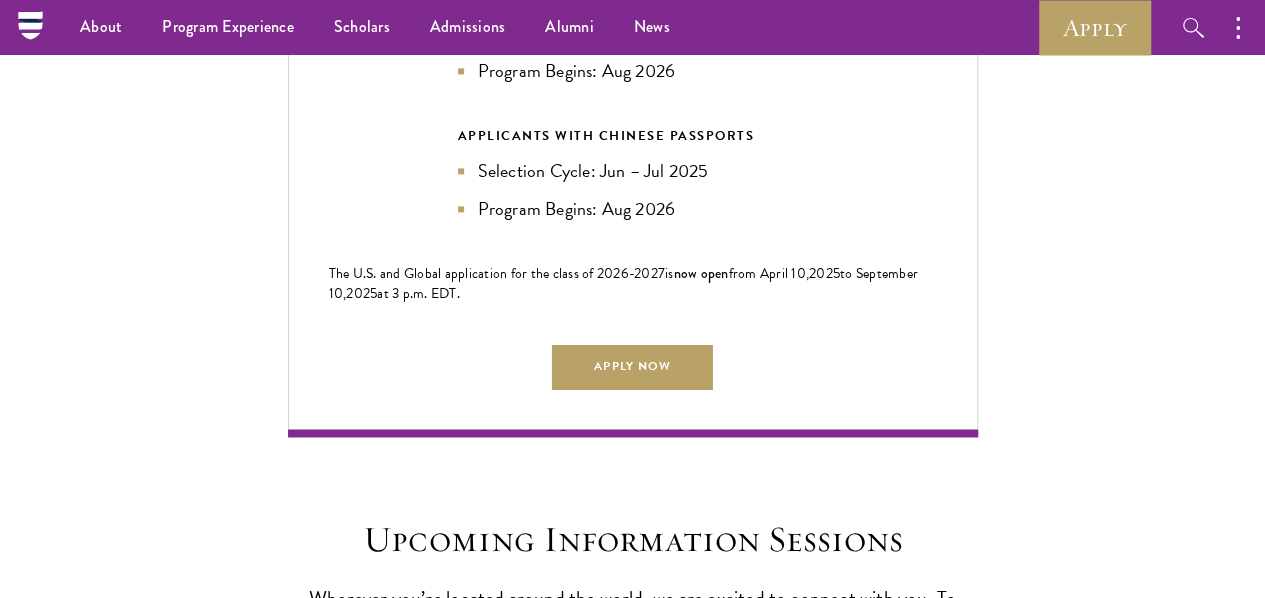 scroll, scrollTop: 5198, scrollLeft: 0, axis: vertical 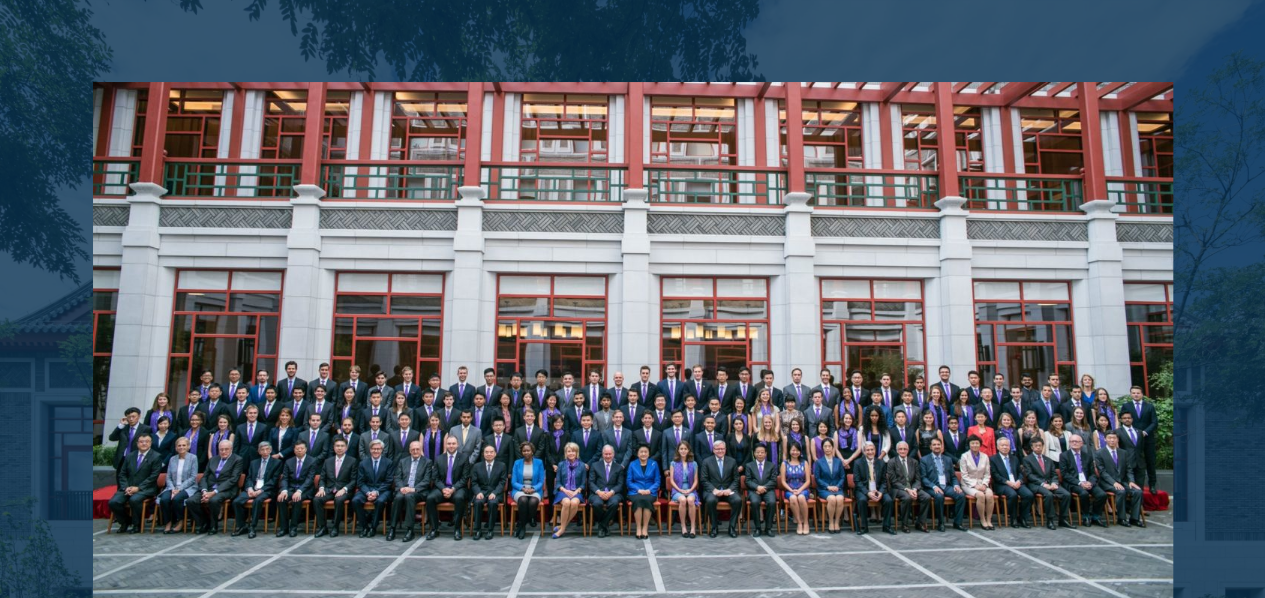 click at bounding box center [633, 352] 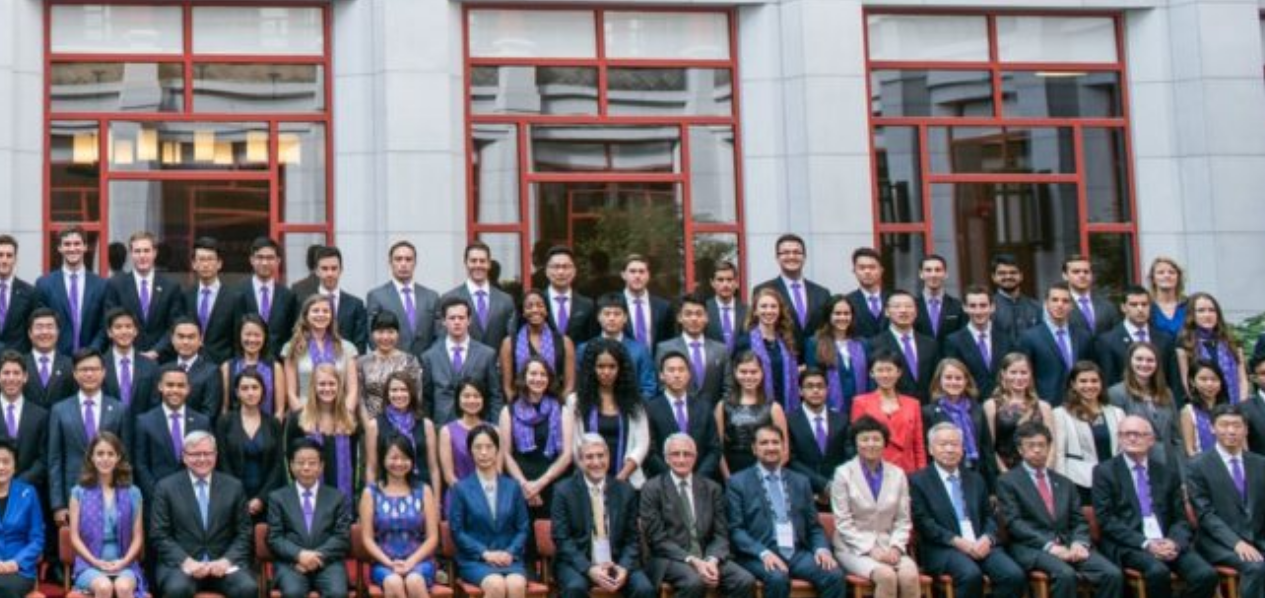 scroll, scrollTop: 4006, scrollLeft: 0, axis: vertical 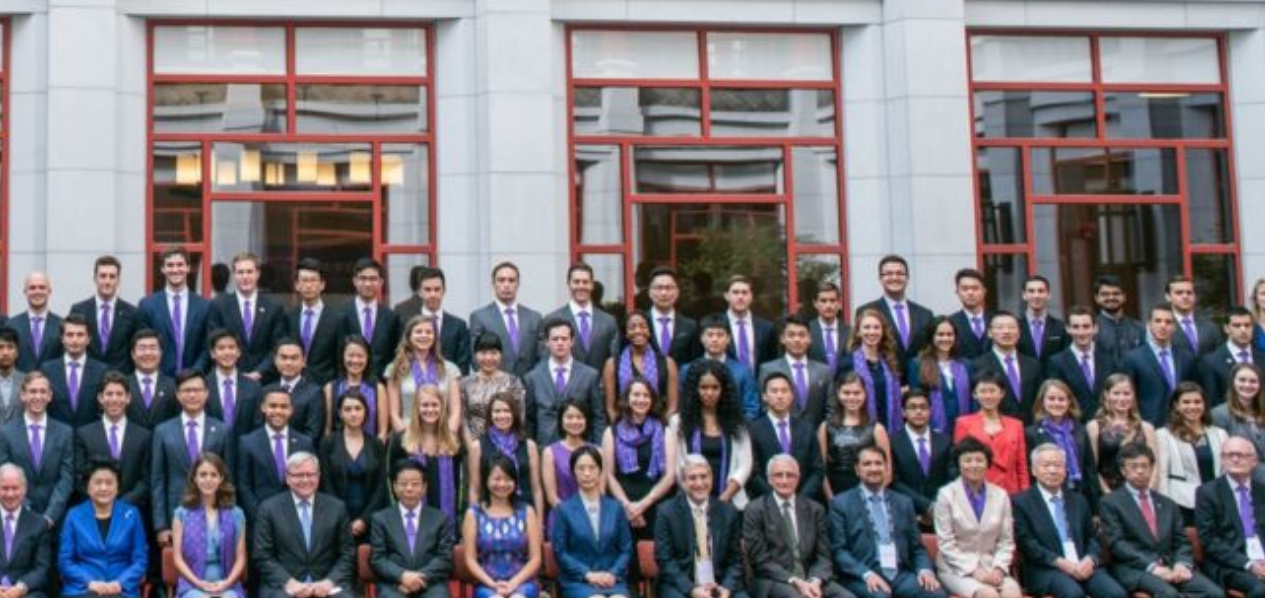 click at bounding box center (633, 238) 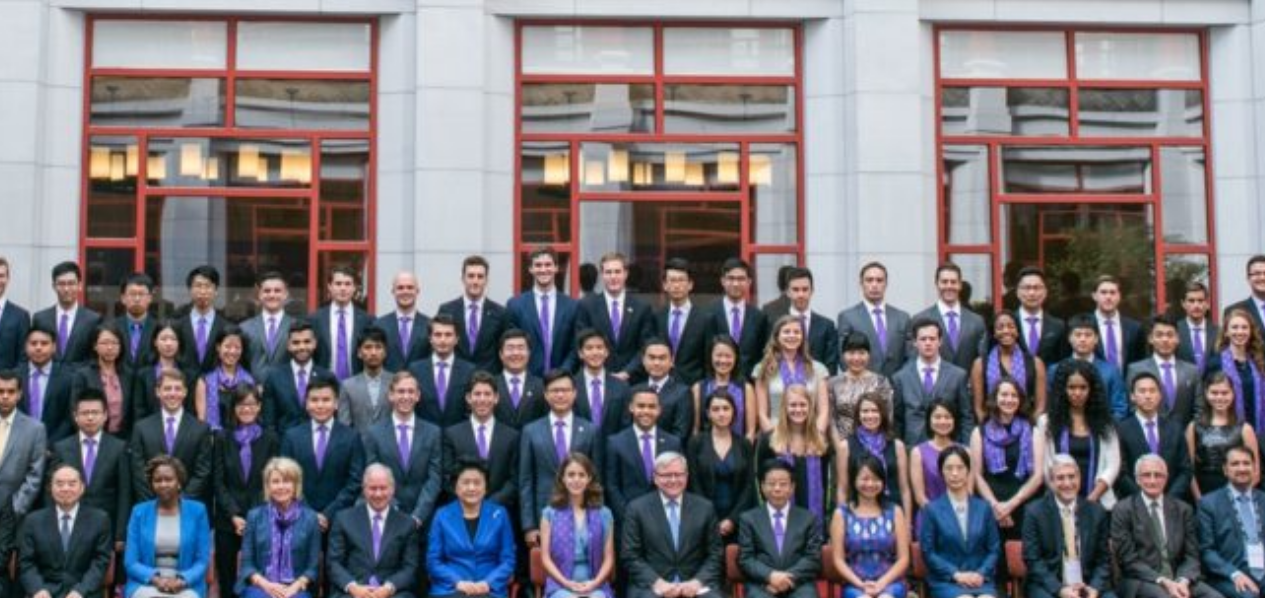 click at bounding box center (633, 238) 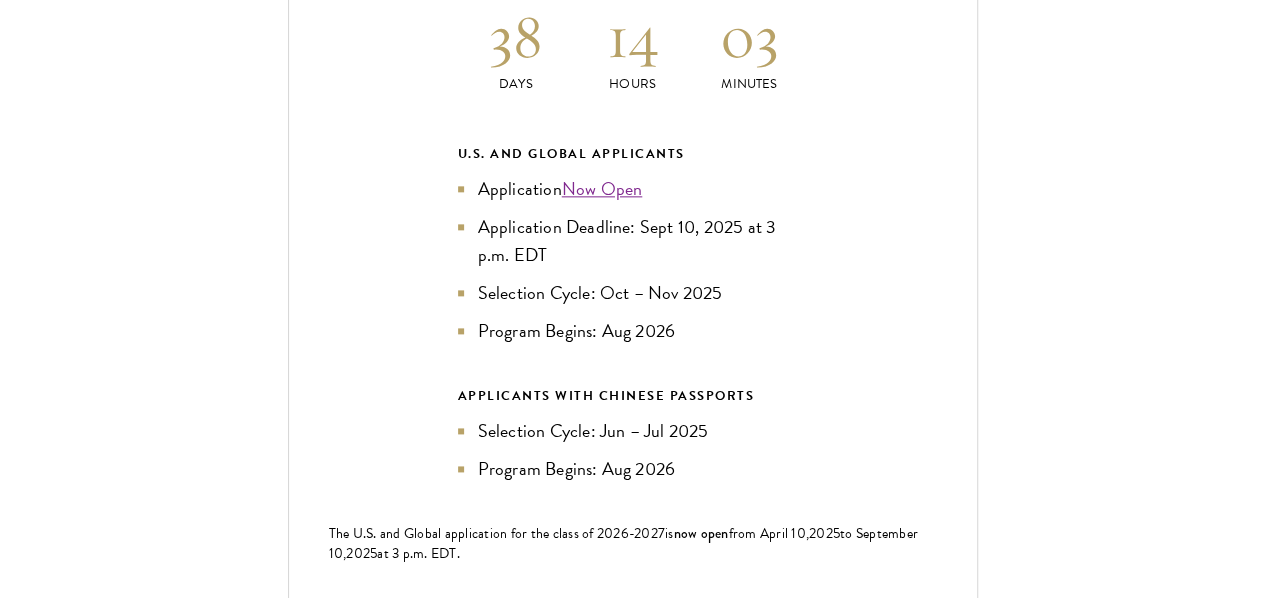 scroll, scrollTop: 4941, scrollLeft: 0, axis: vertical 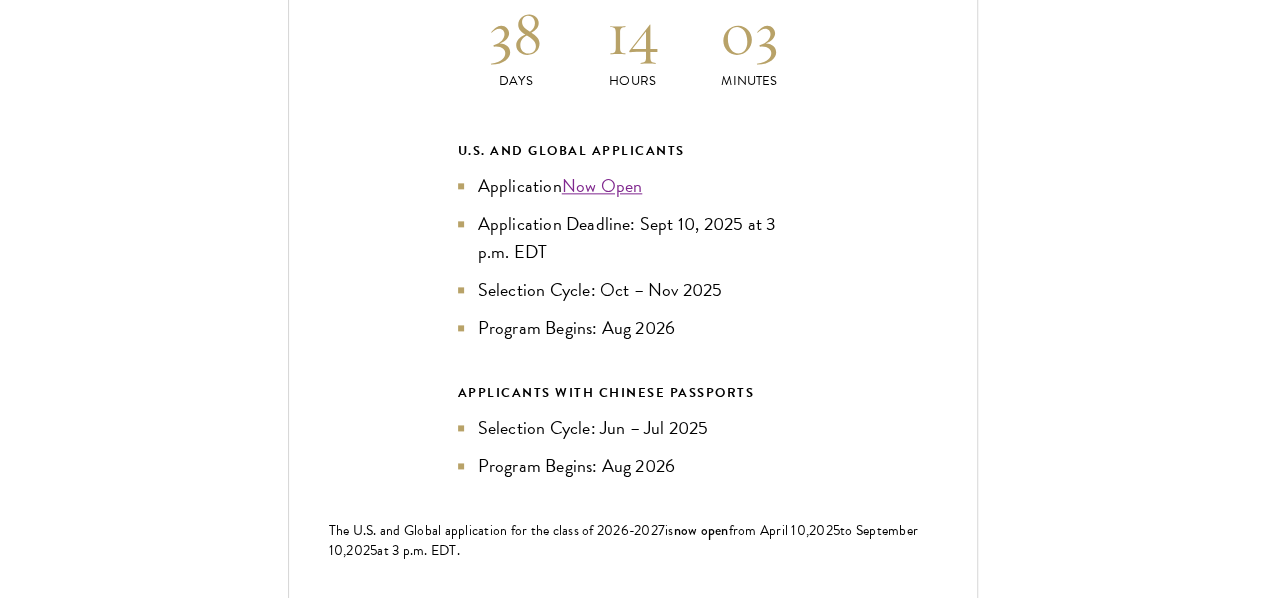 click on "Current Selection Cycle: Countdown to September 10, 2025 Application Deadline
38
Days
14
Hours
03
Minutes
U.S. and Global Applicants
Application  Now Open
Application Deadline: Sept 10, 2025 at 3 p.m. EDT
Selection Cycle: Oct – Nov 2025
Program Begins: Aug 2026
APPLICANTS WITH CHINESE PASSPORTS
Selection Cycle: Jun – Jul 2025
Program Begins: Aug 2026
The U.S. and Global application for the class of 202 6 -202 7  is  now open  from April 10,  202 5  to September 1 0 ,  202 5  at 3 p.m. EDT.
Apply Now" at bounding box center [633, 282] 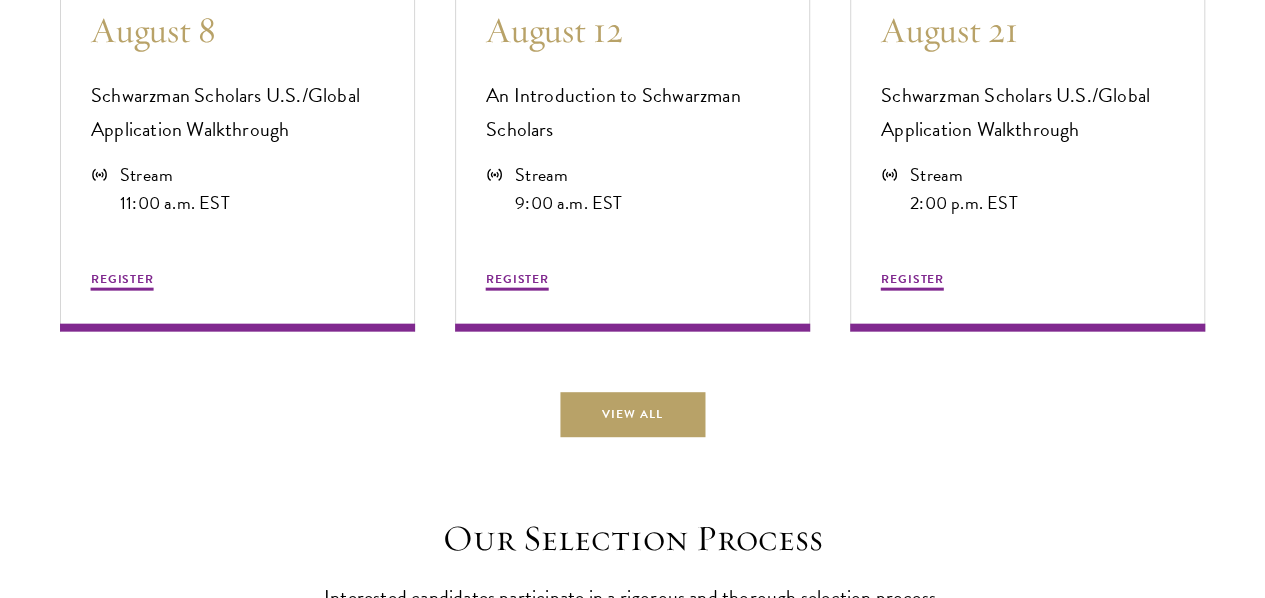 scroll, scrollTop: 5985, scrollLeft: 0, axis: vertical 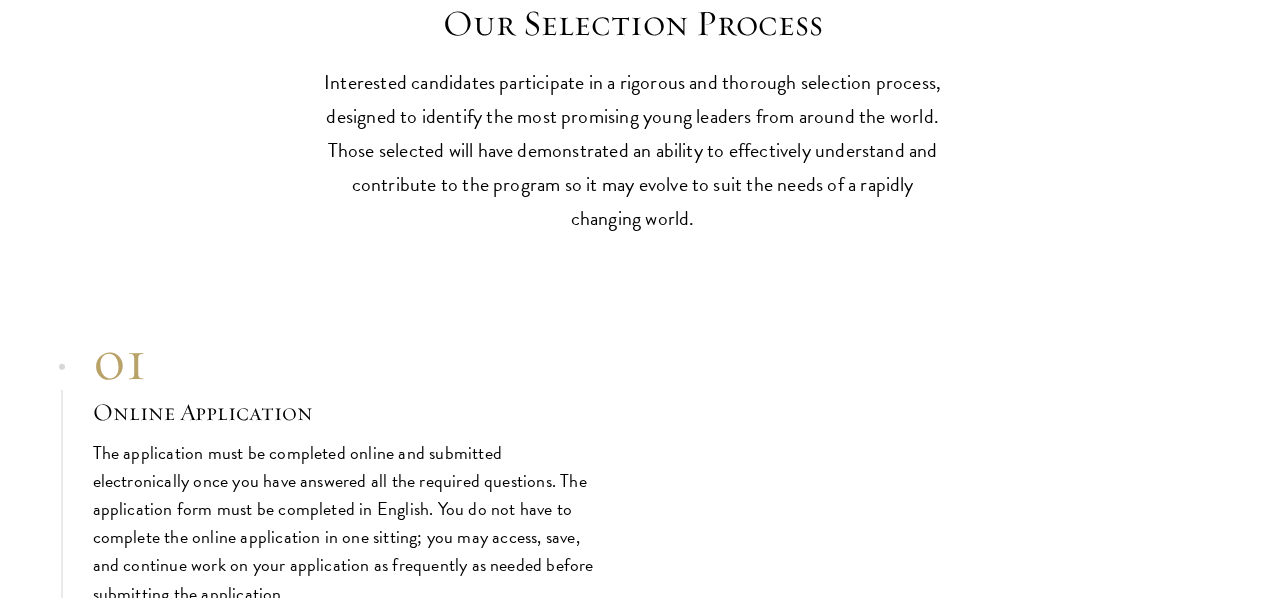click on "Our Selection Process
Interested candidates participate in a rigorous and thorough selection process, designed to identify the most promising young leaders from around the world. Those selected will have demonstrated an ability to effectively understand and contribute to the program so it may evolve to suit the needs of a rapidly changing world." at bounding box center [632, 118] 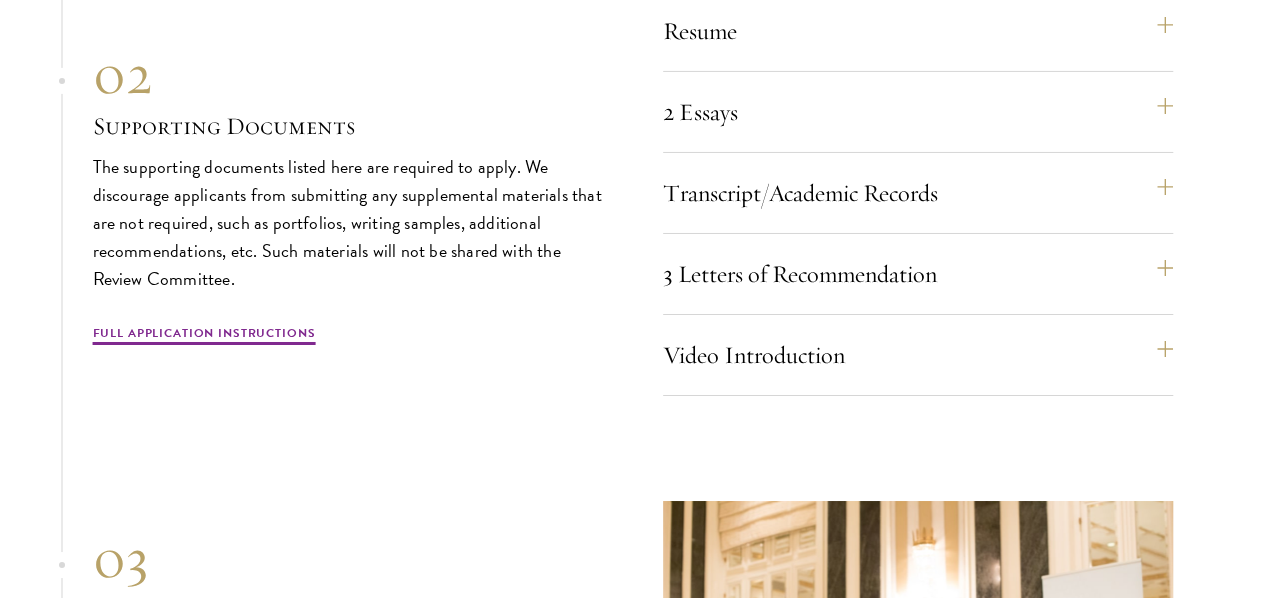 scroll, scrollTop: 7274, scrollLeft: 0, axis: vertical 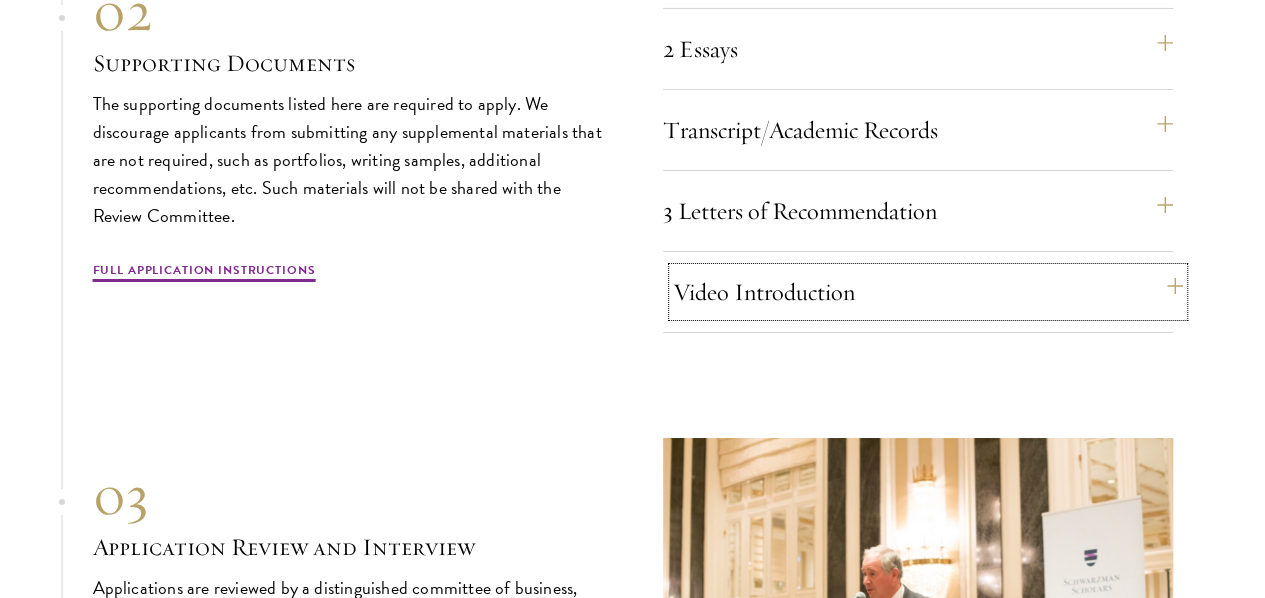 click on "Video Introduction" at bounding box center [928, 292] 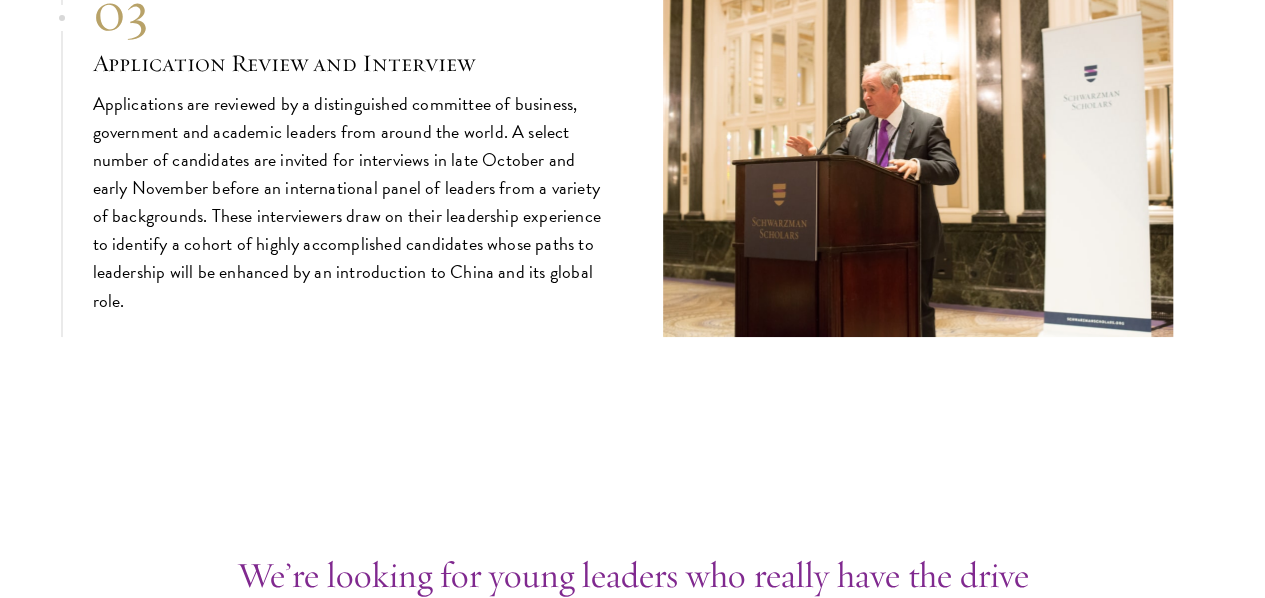 scroll, scrollTop: 7479, scrollLeft: 0, axis: vertical 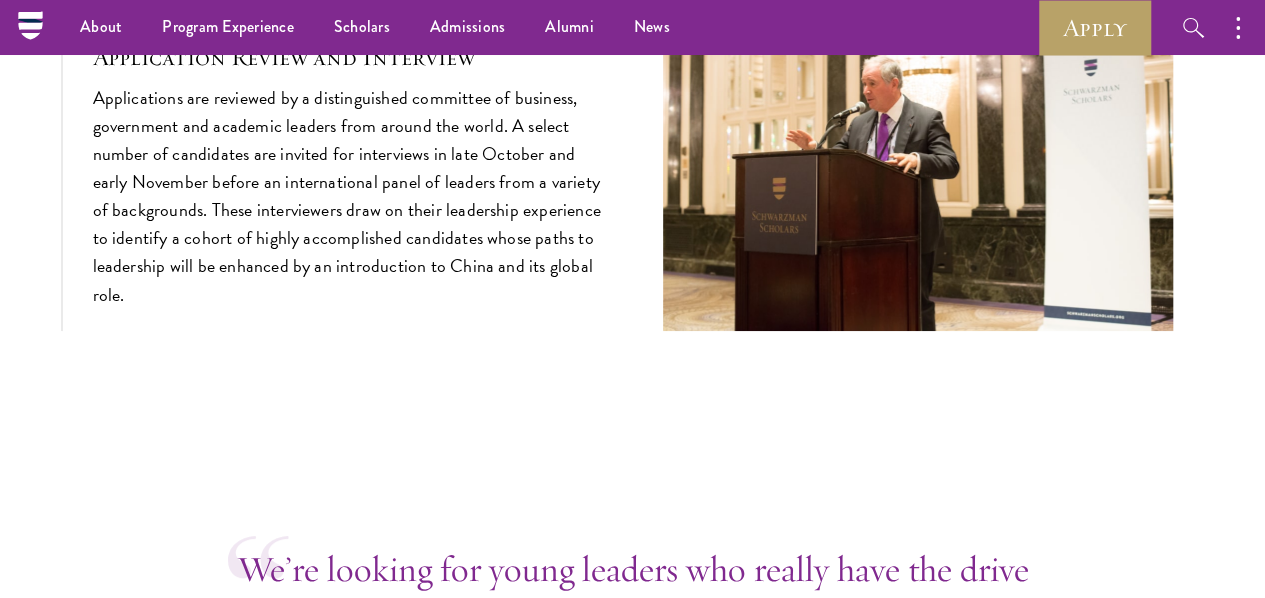 click at bounding box center (918, 139) 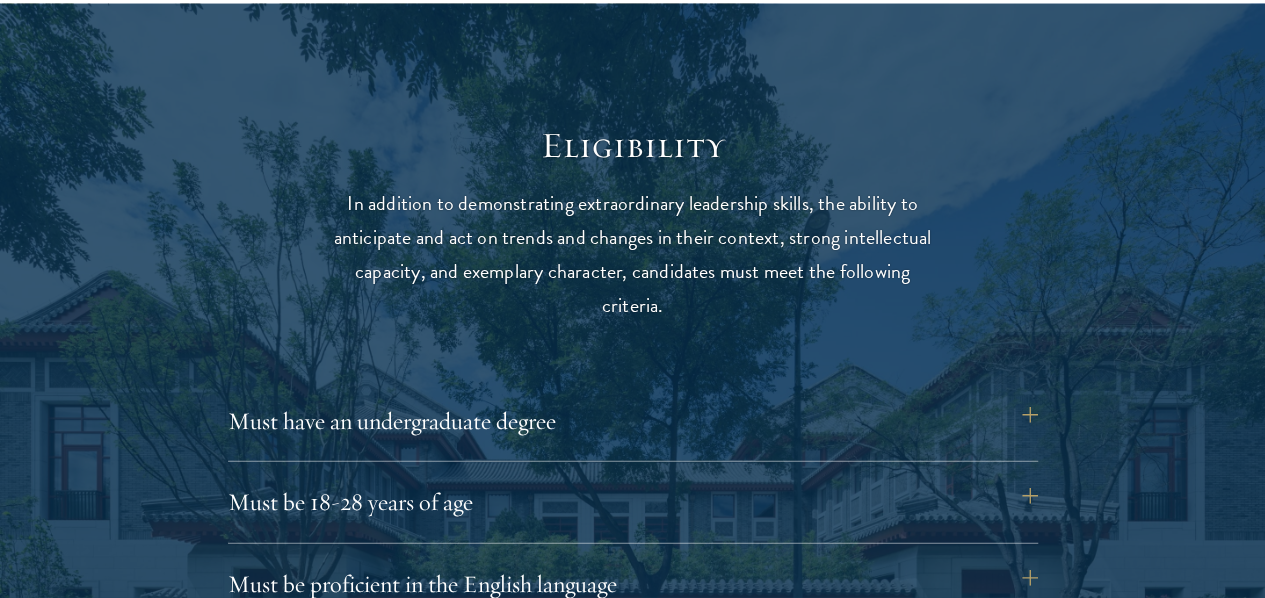scroll, scrollTop: 2504, scrollLeft: 0, axis: vertical 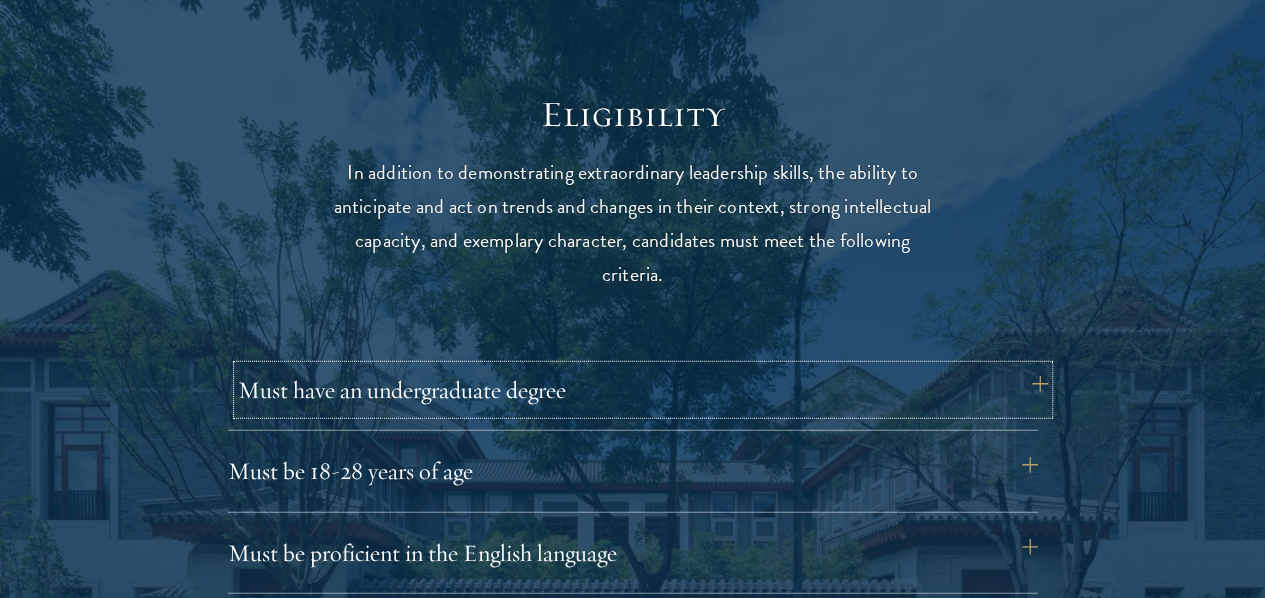 click on "Must have an undergraduate degree" at bounding box center [643, 390] 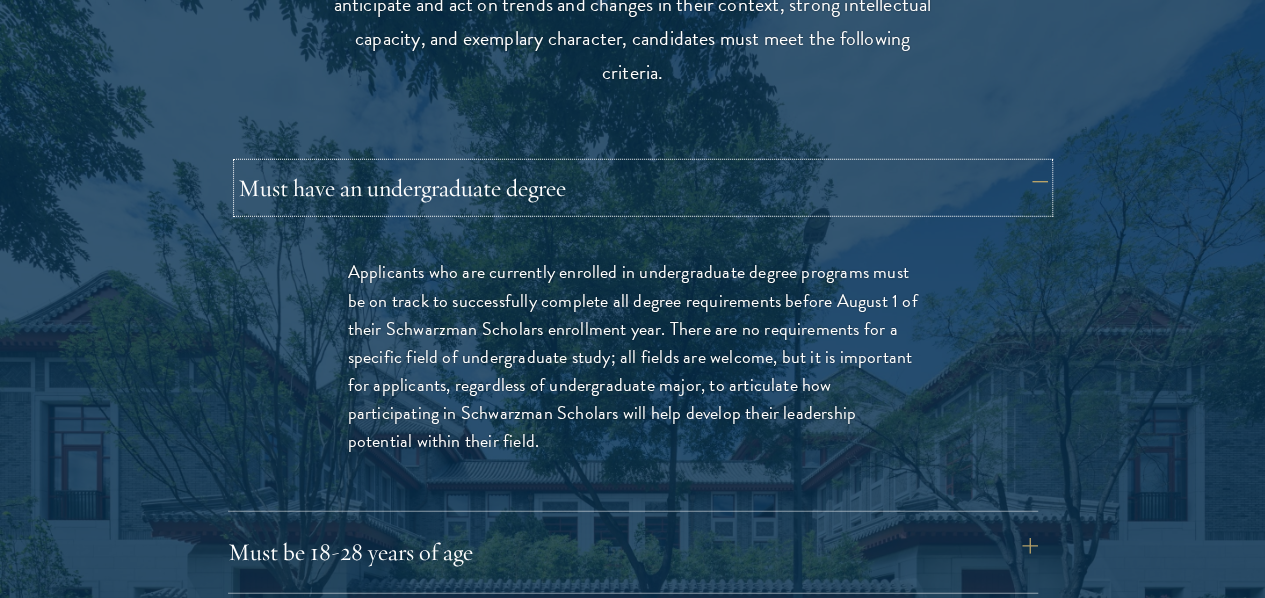 scroll, scrollTop: 2708, scrollLeft: 0, axis: vertical 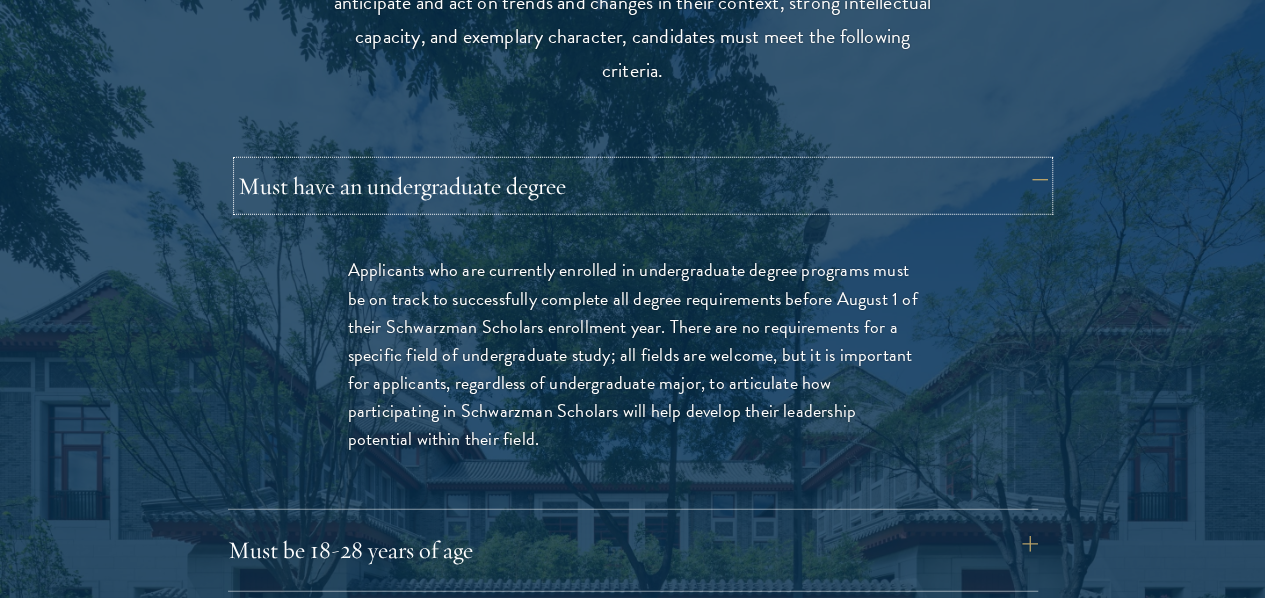 click on "Must have an undergraduate degree" at bounding box center (643, 186) 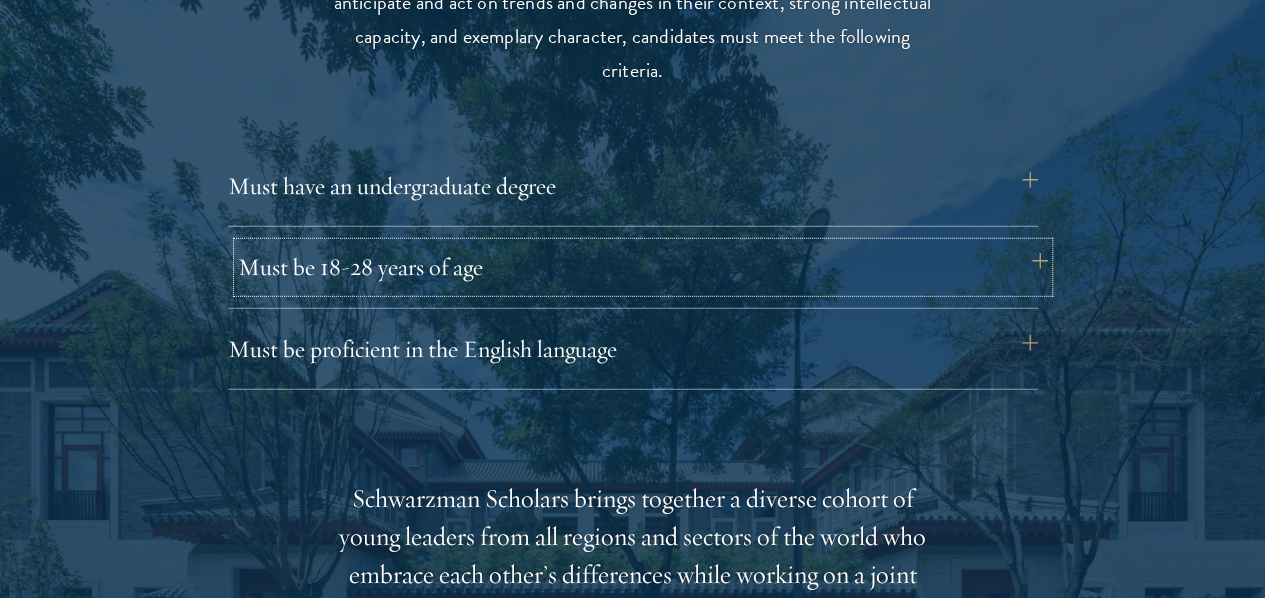 click on "Must be 18-28 years of age" at bounding box center [643, 267] 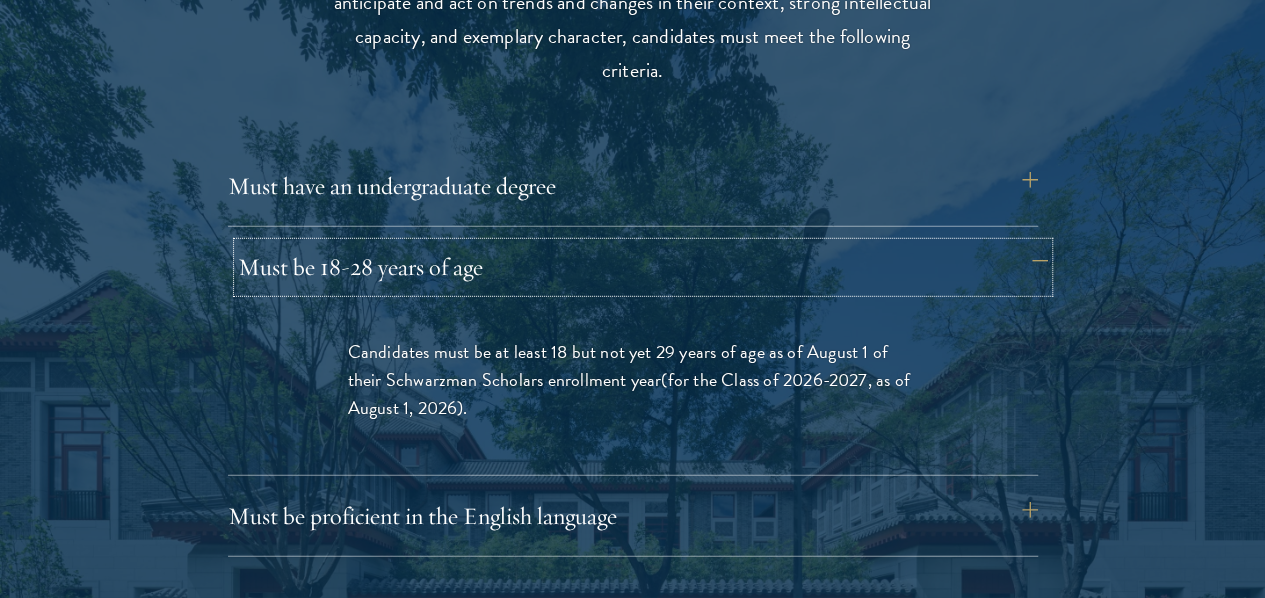 click on "Must be 18-28 years of age" at bounding box center (643, 267) 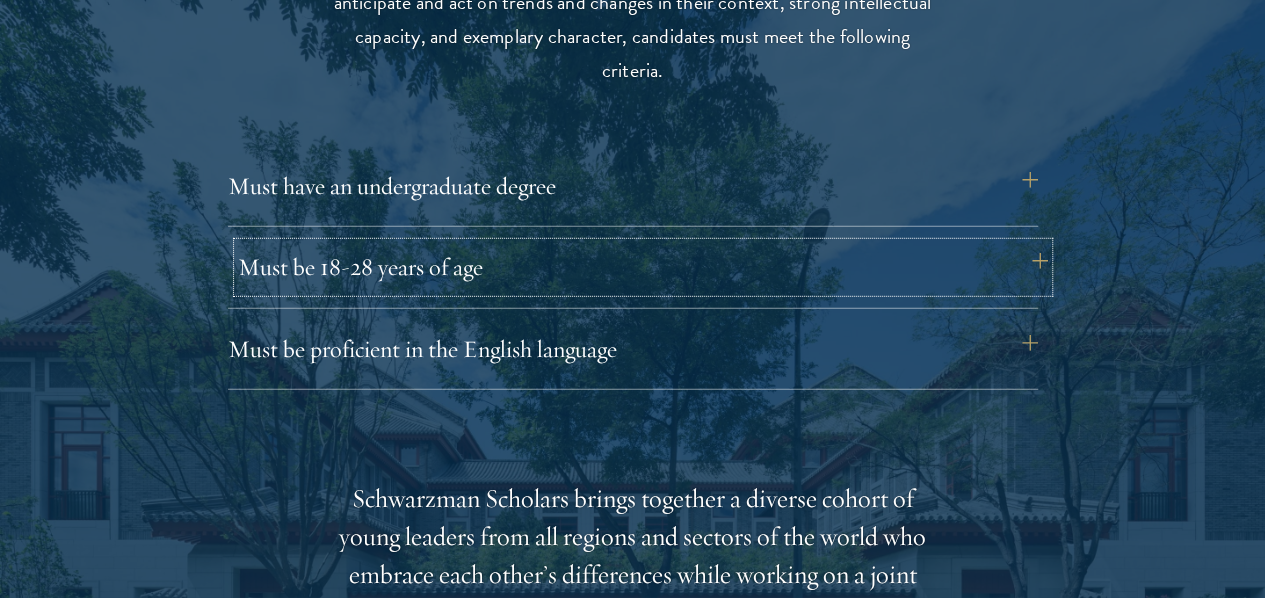 click on "Must be 18-28 years of age" at bounding box center (643, 267) 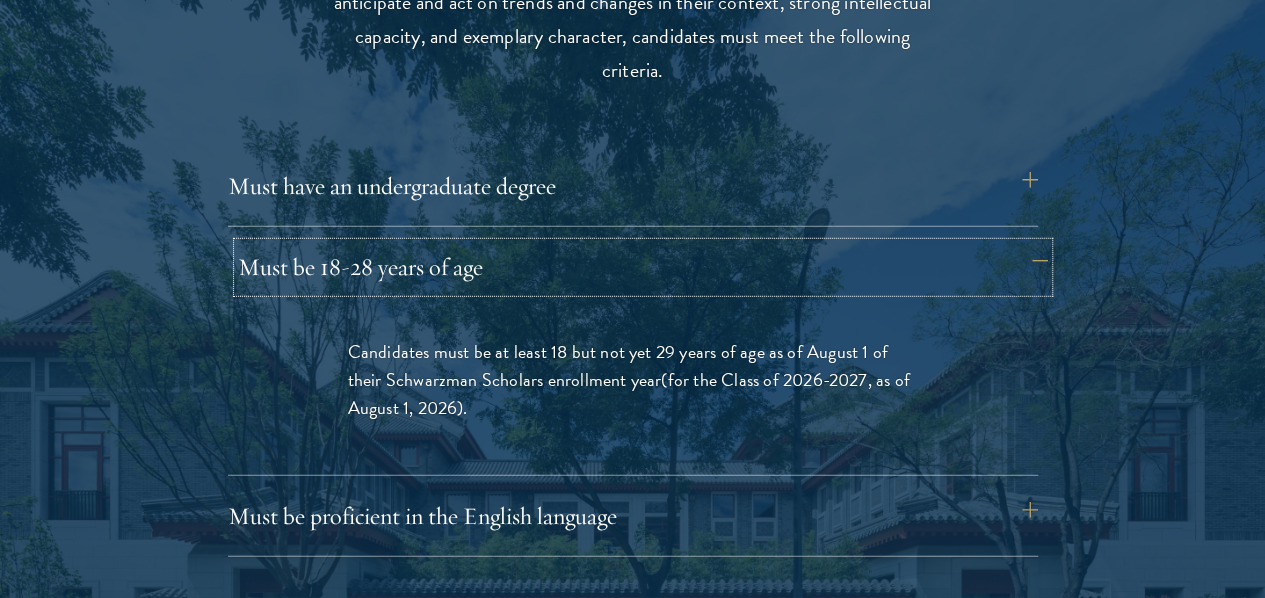 click on "Must be 18-28 years of age" at bounding box center (643, 267) 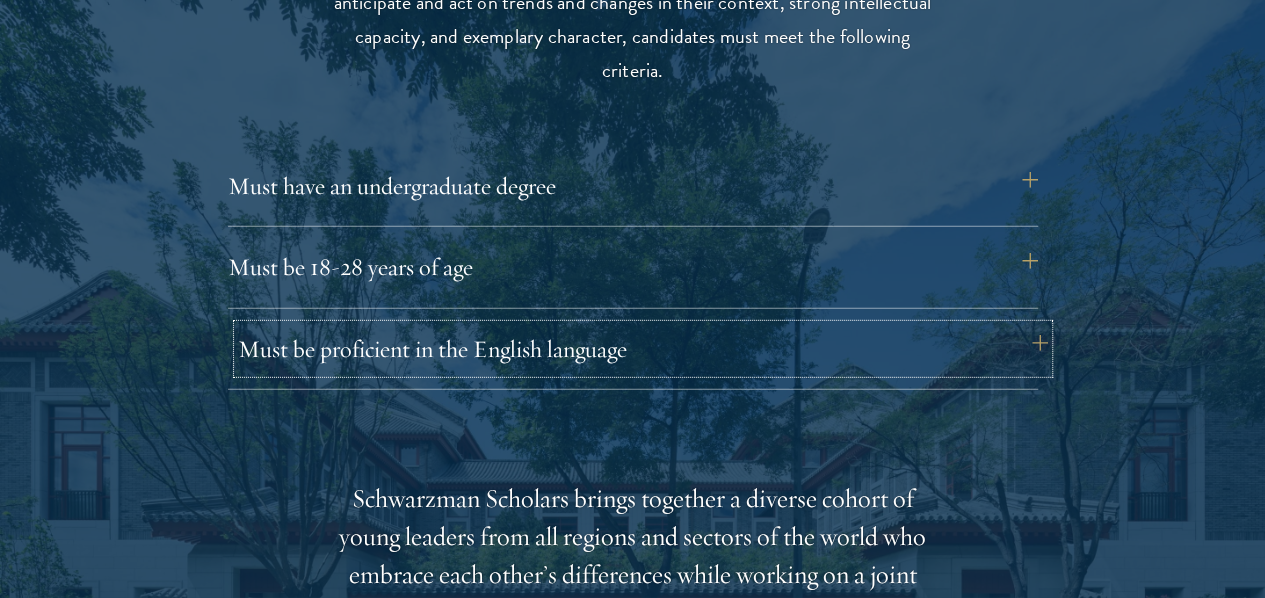click on "Must be proficient in the English language" at bounding box center (643, 349) 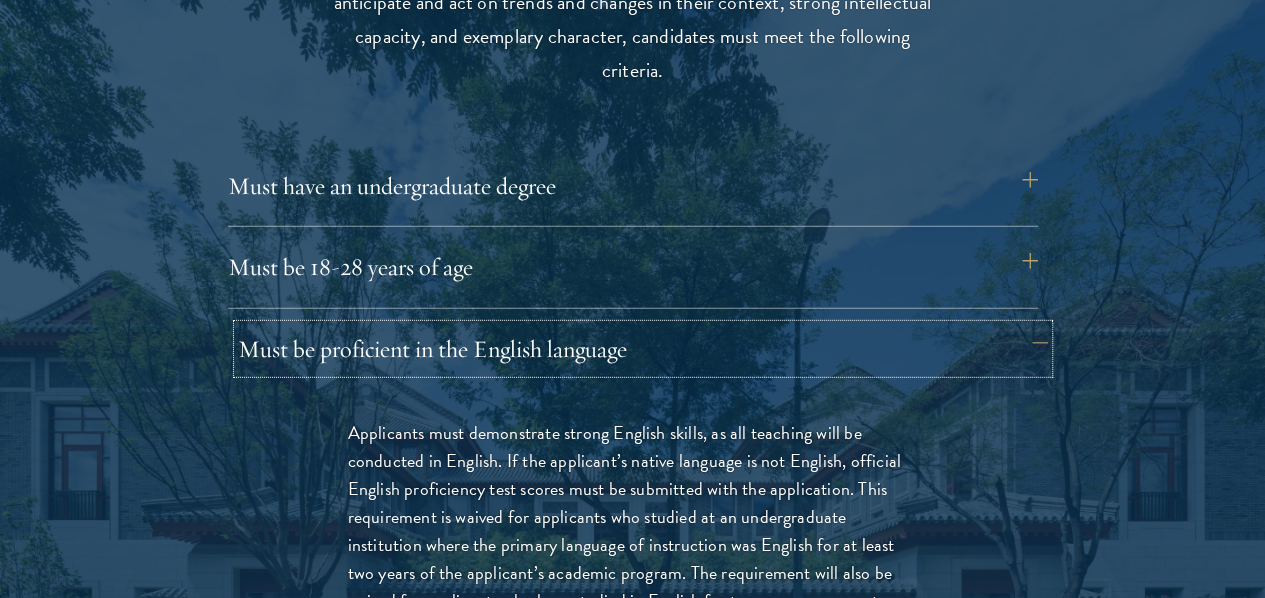 click on "Must be proficient in the English language" at bounding box center [643, 349] 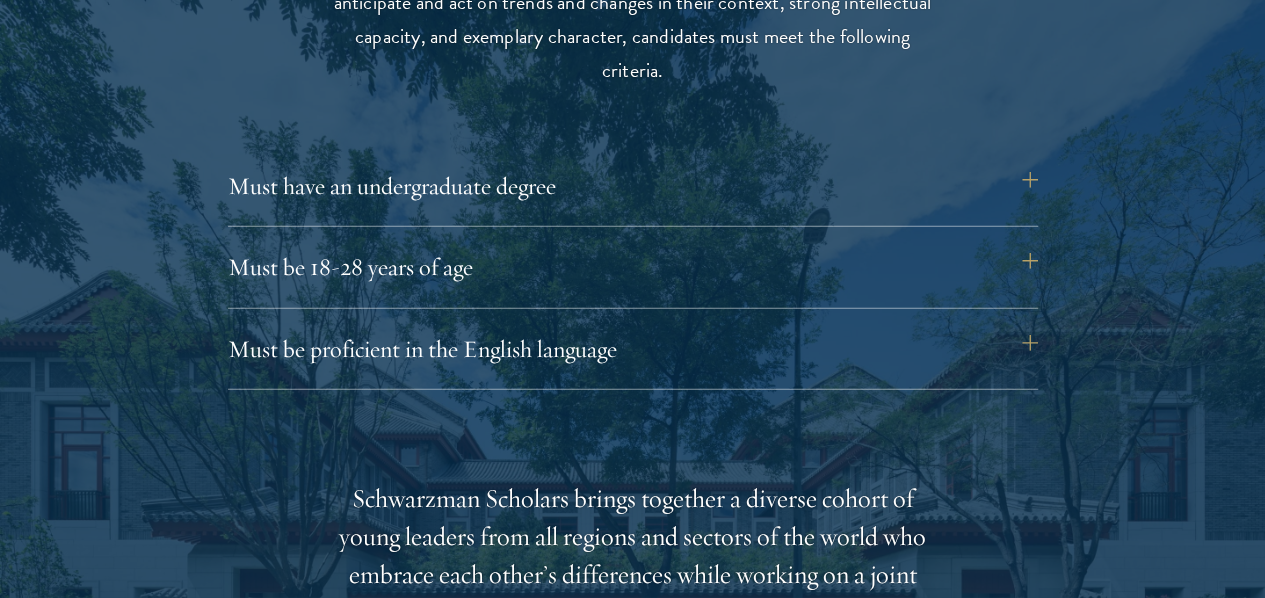 click at bounding box center [632, 608] 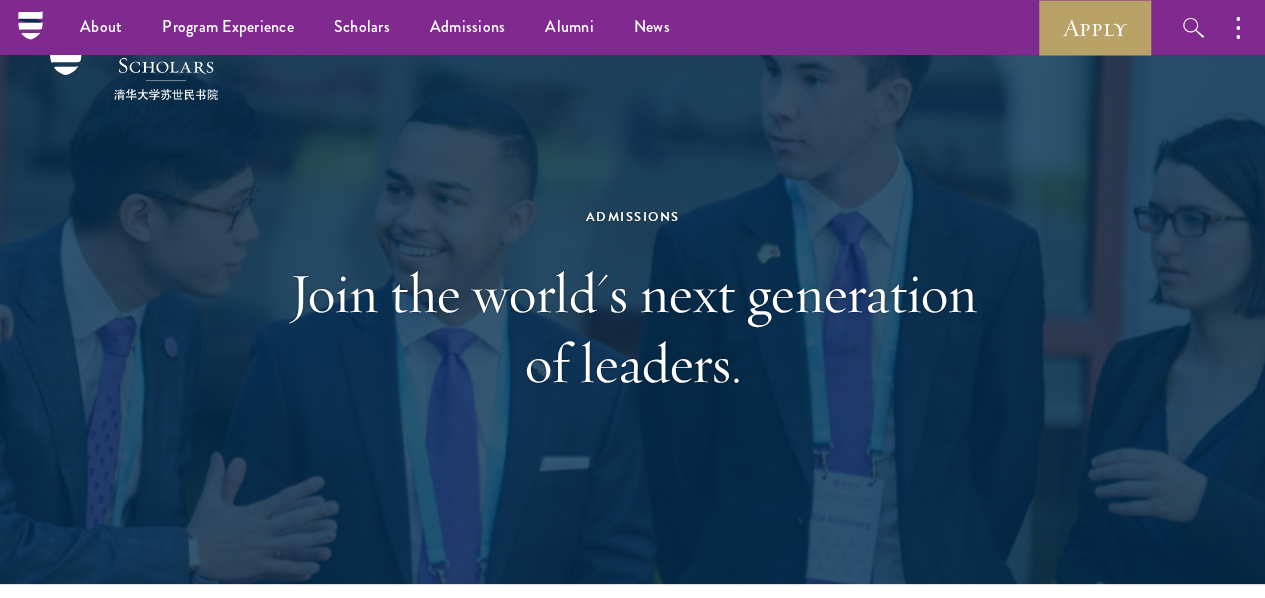 scroll, scrollTop: 0, scrollLeft: 0, axis: both 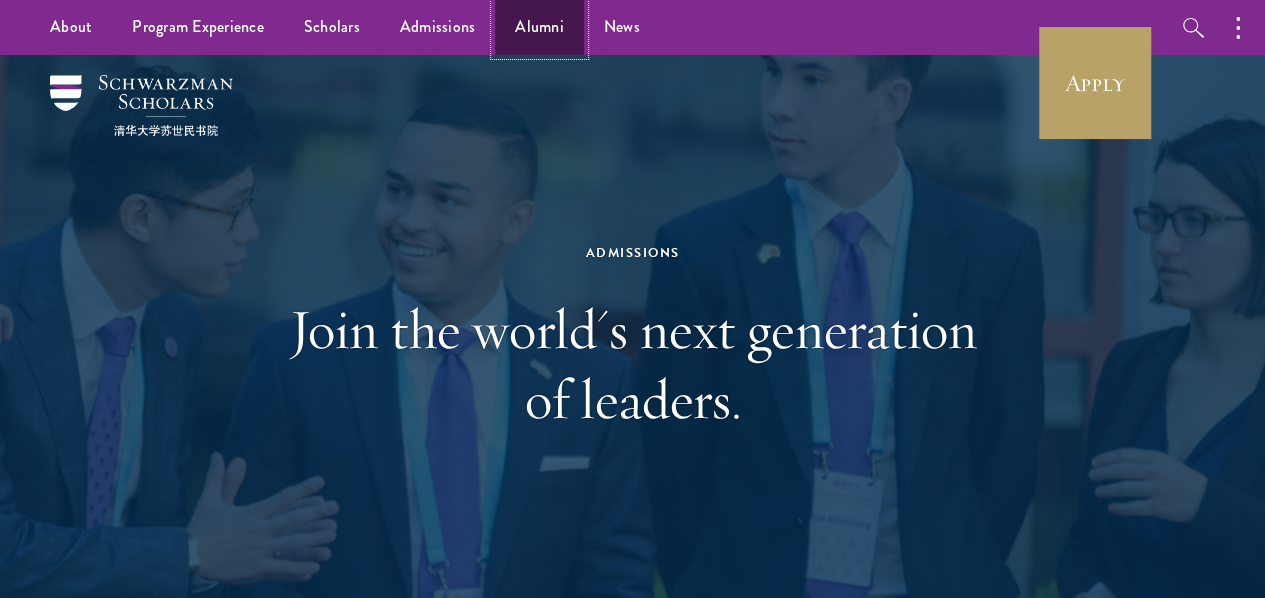 click on "Alumni" at bounding box center (539, 27) 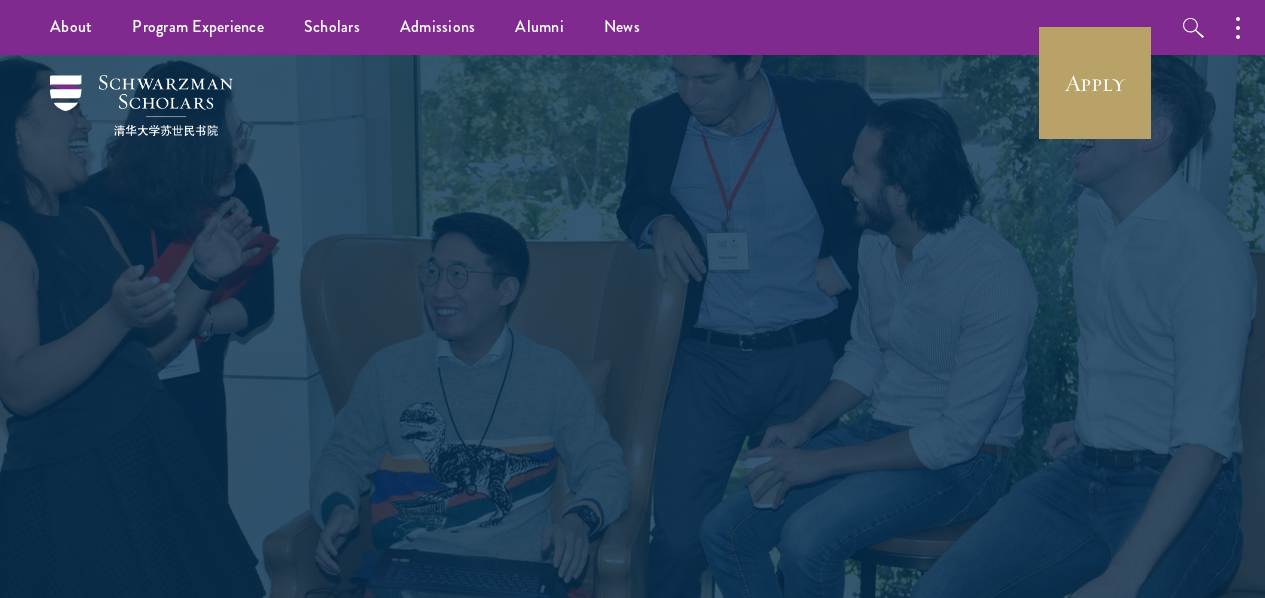 scroll, scrollTop: 0, scrollLeft: 0, axis: both 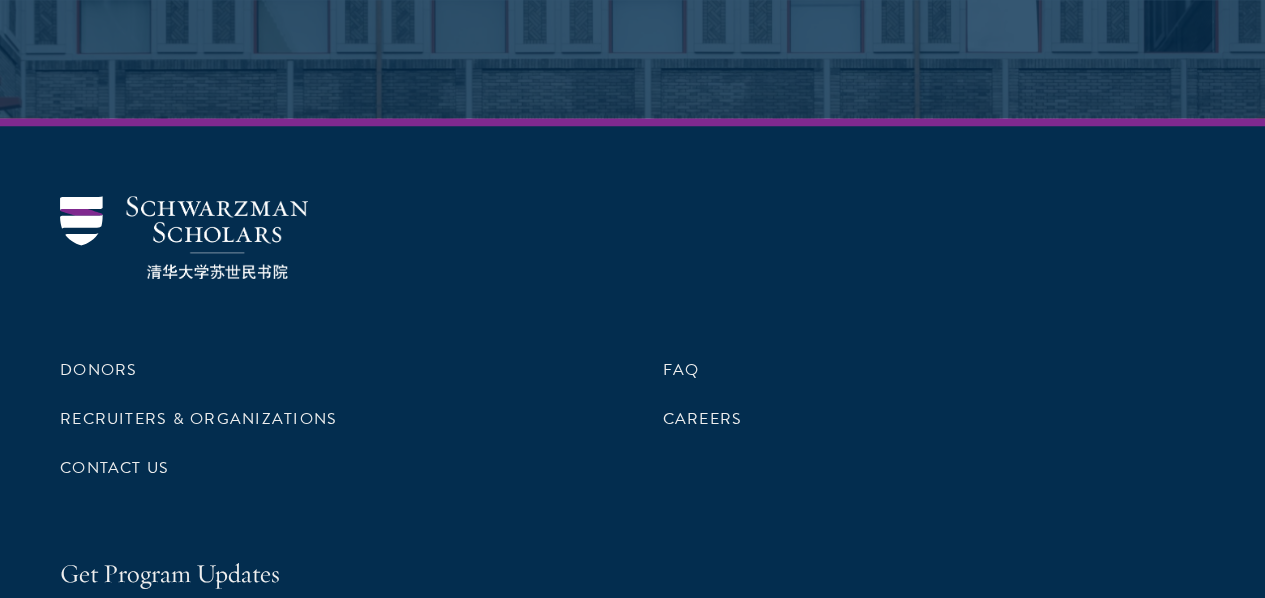 click on "Take the Next Step
Schwarzman Scholars receive a world-class education through interactions with foreign ministers, political leaders, cultural luminaries and entrepreneurs. Are you ready to take your career to the next level?
Learn More" at bounding box center (632, -199) 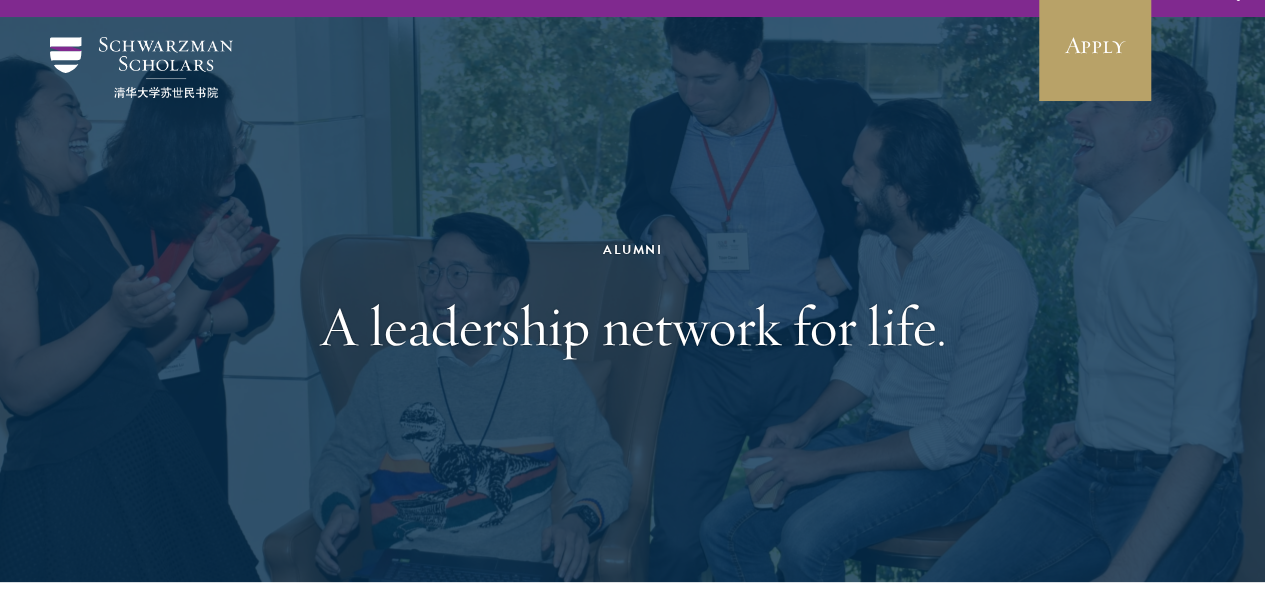 scroll, scrollTop: 0, scrollLeft: 0, axis: both 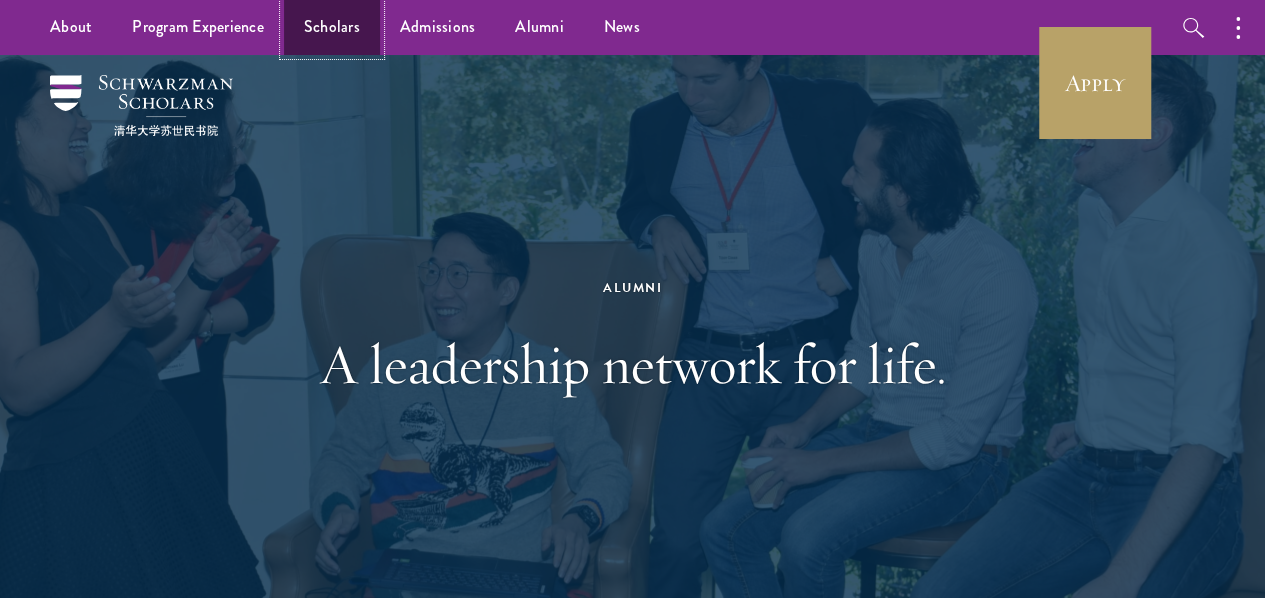 click on "Scholars" at bounding box center [332, 27] 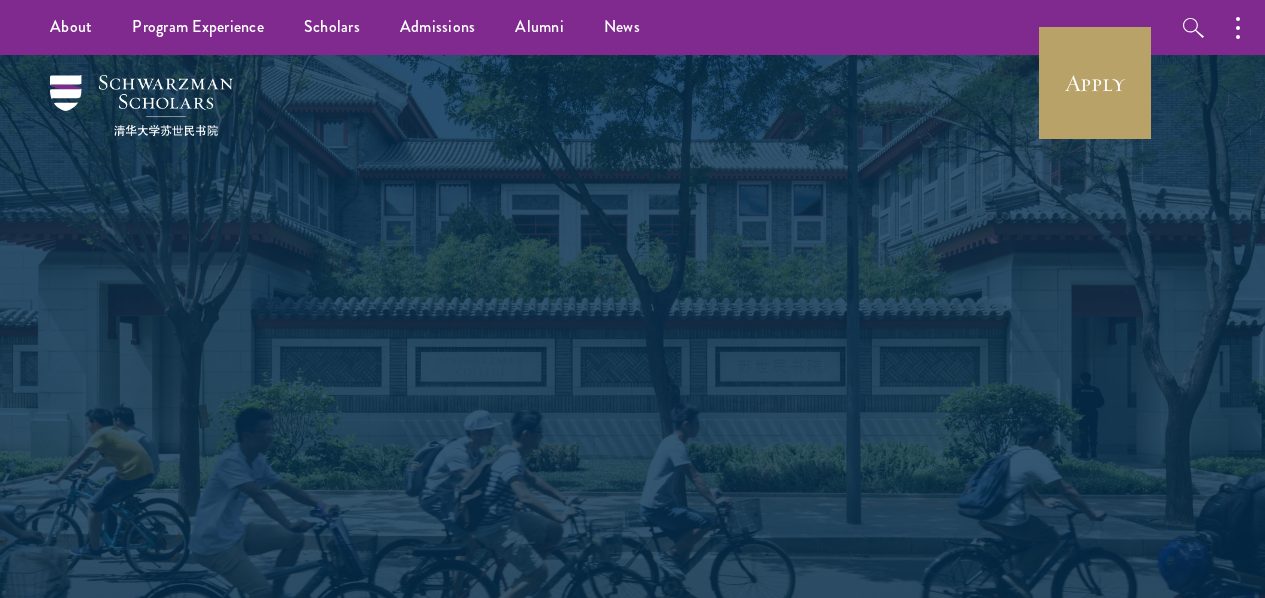 scroll, scrollTop: 0, scrollLeft: 0, axis: both 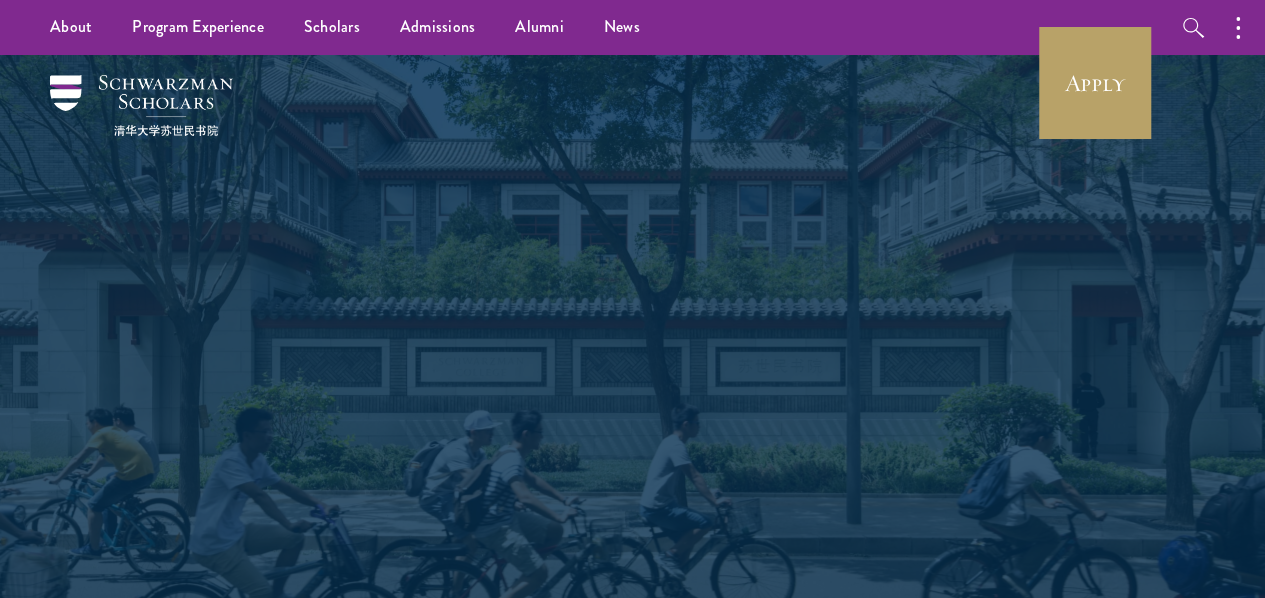 click on "Scholars
Join a diverse community committed to global progress." at bounding box center [632, 337] 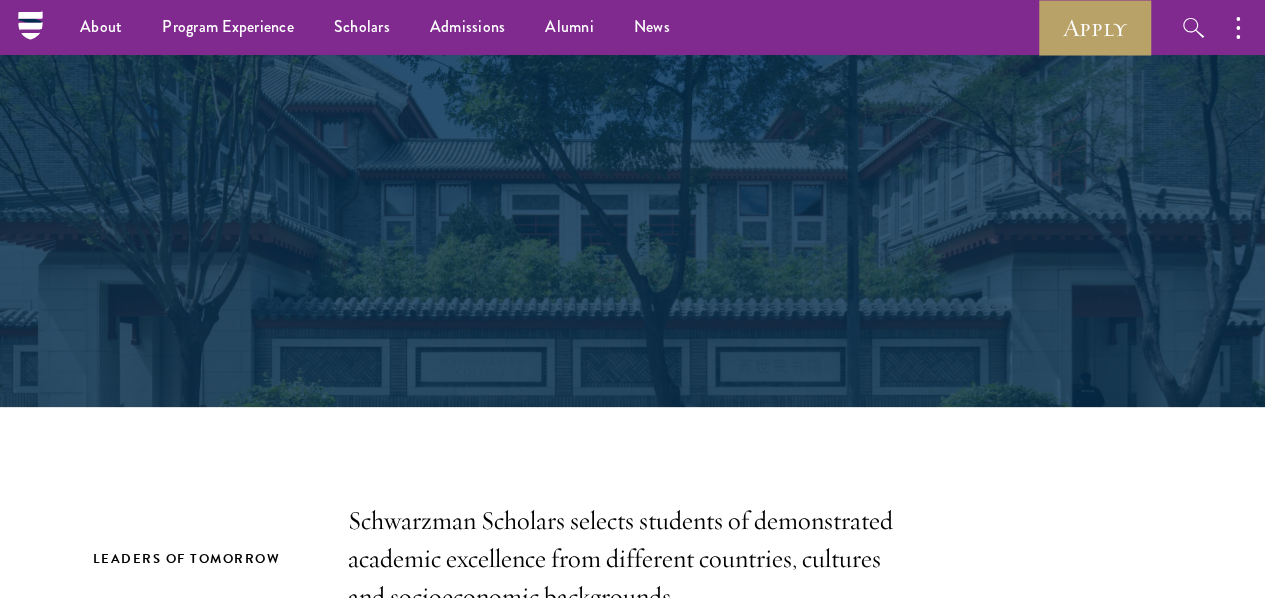 scroll, scrollTop: 0, scrollLeft: 0, axis: both 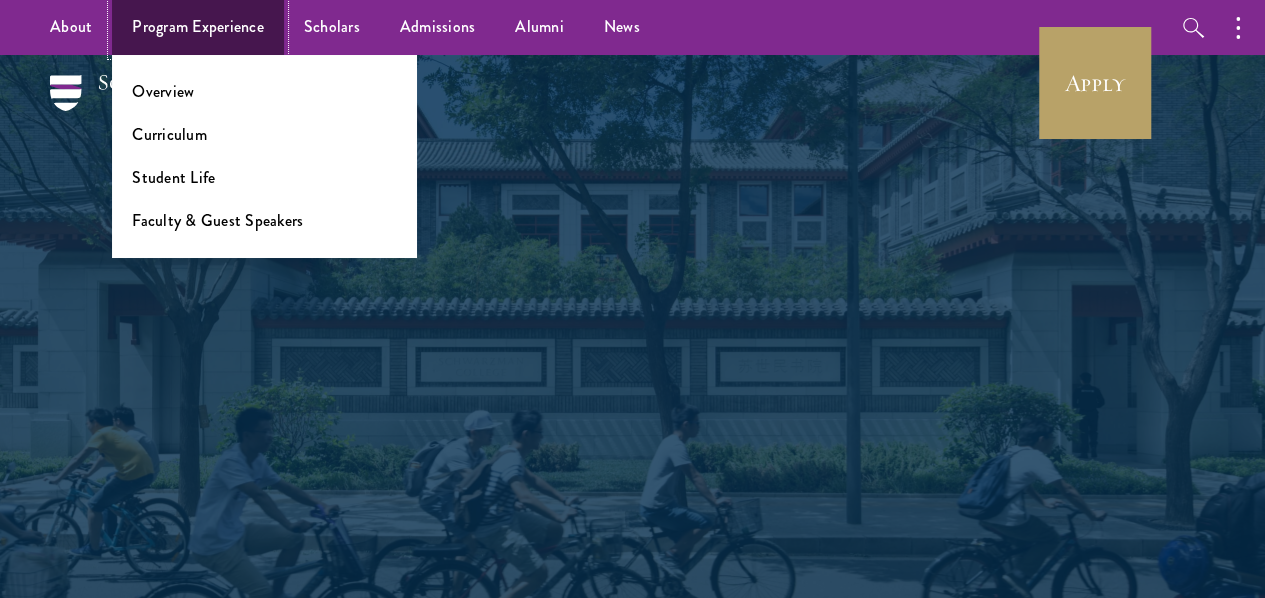 click on "Program Experience" at bounding box center [198, 27] 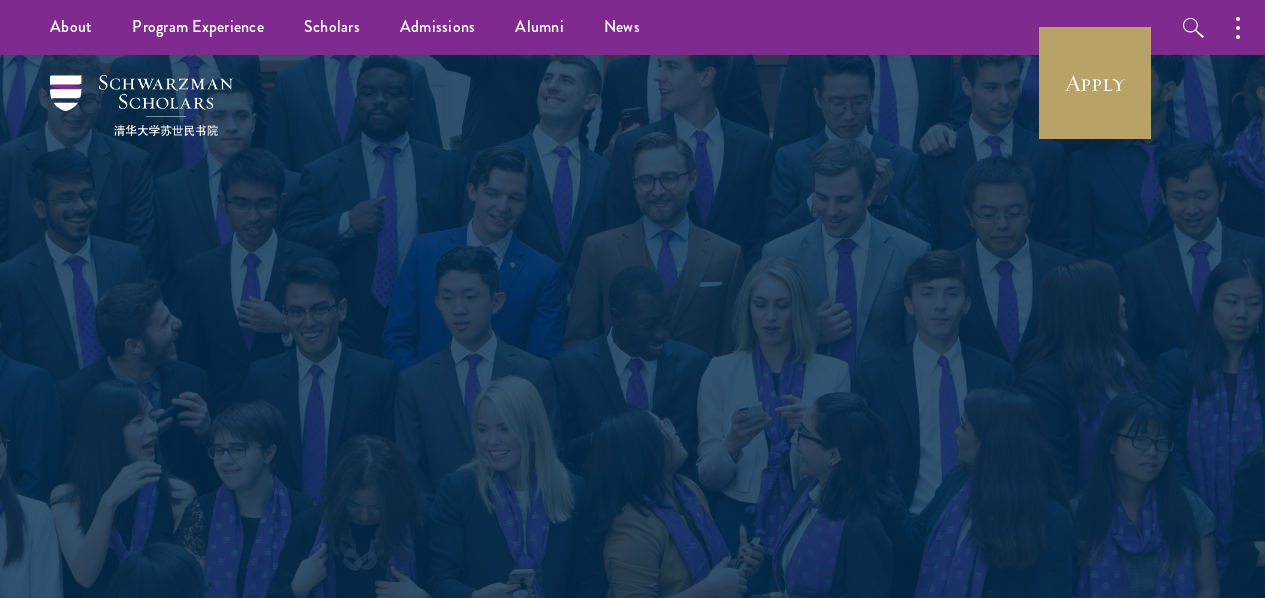 scroll, scrollTop: 0, scrollLeft: 0, axis: both 